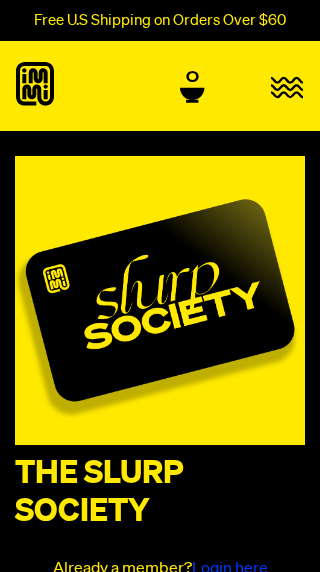 scroll, scrollTop: 0, scrollLeft: 0, axis: both 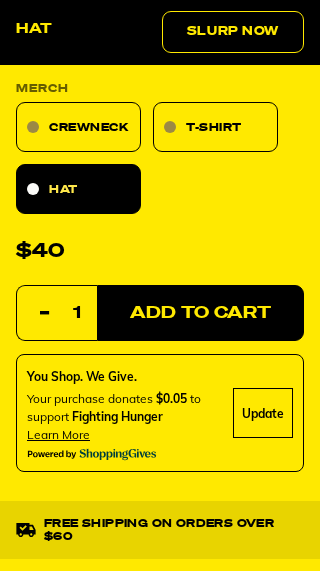 select 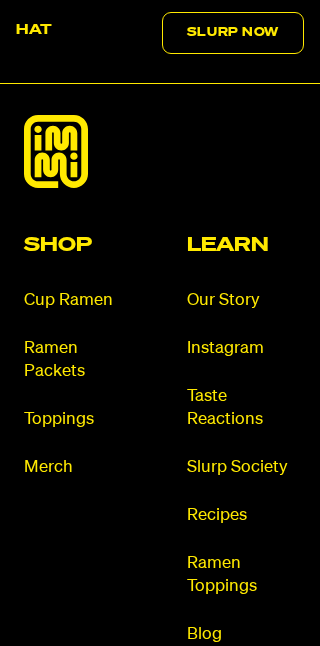 scroll, scrollTop: 5310, scrollLeft: 0, axis: vertical 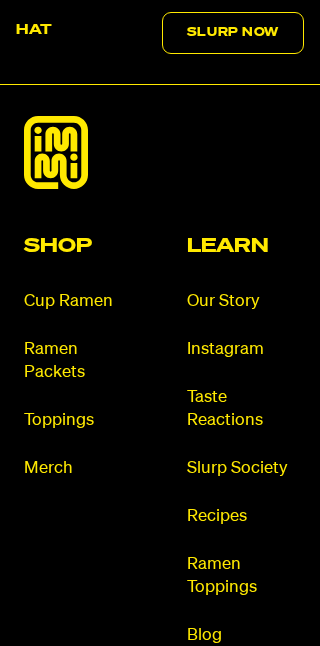 click on "Toppings" at bounding box center (78, 421) 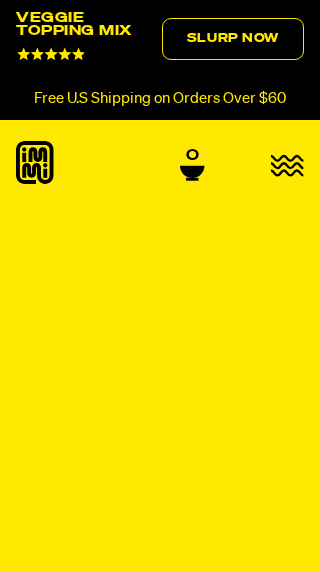 scroll, scrollTop: 0, scrollLeft: 0, axis: both 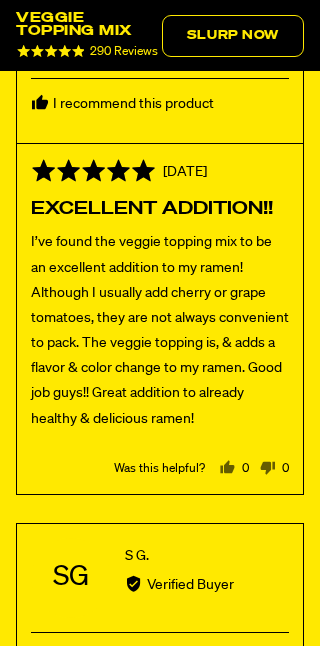 click on "SG" at bounding box center (71, 579) 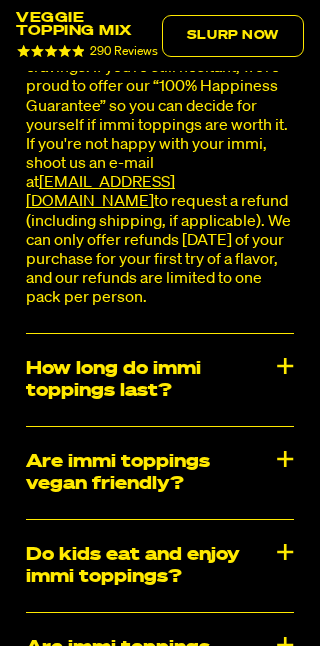 scroll, scrollTop: 7657, scrollLeft: 0, axis: vertical 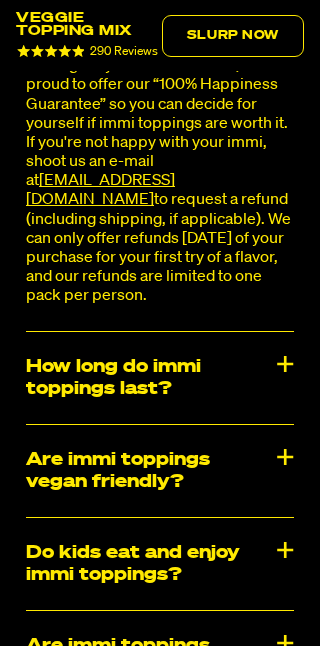 click on "How long do immi toppings last?" at bounding box center (160, 379) 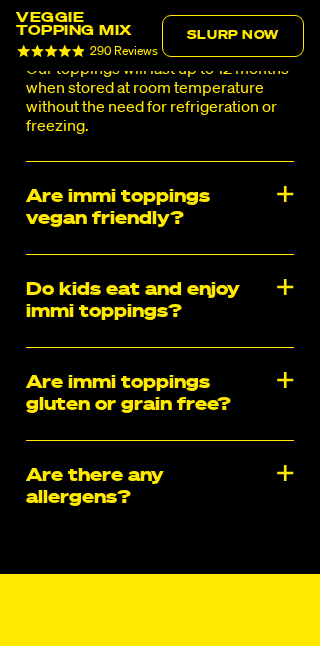 scroll, scrollTop: 8021, scrollLeft: 0, axis: vertical 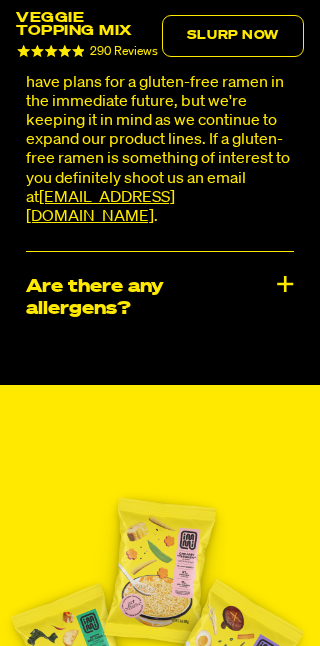 click on "Are there any allergens?" at bounding box center [160, 298] 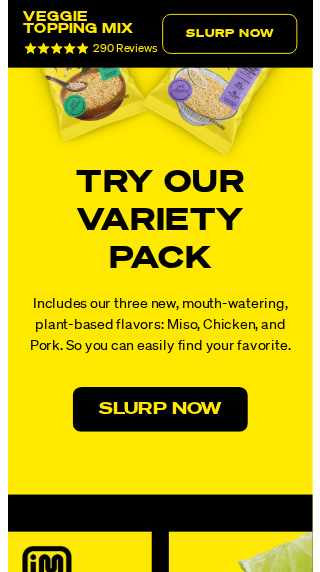 scroll, scrollTop: 9127, scrollLeft: 0, axis: vertical 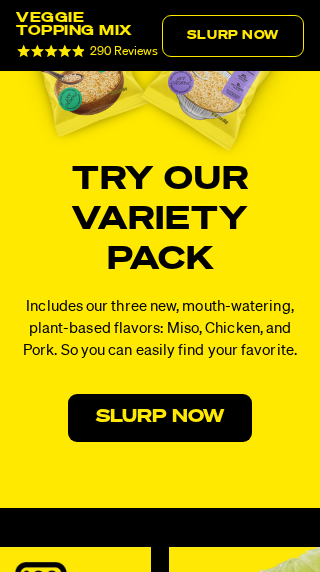 click on "Slurp Now" at bounding box center [160, 418] 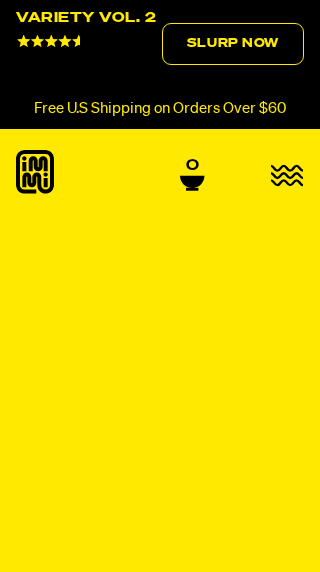 scroll, scrollTop: 0, scrollLeft: 0, axis: both 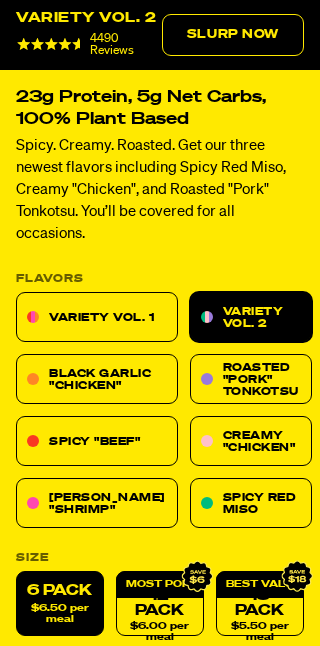 click on "Variety Vol. 1" at bounding box center [97, 317] 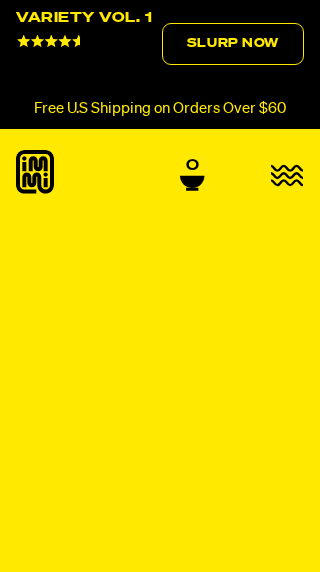 scroll, scrollTop: 0, scrollLeft: 0, axis: both 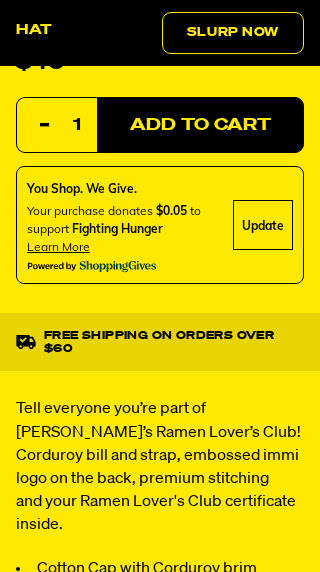 select 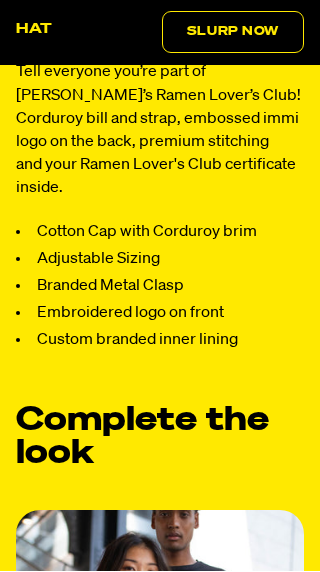 scroll, scrollTop: 1185, scrollLeft: 0, axis: vertical 